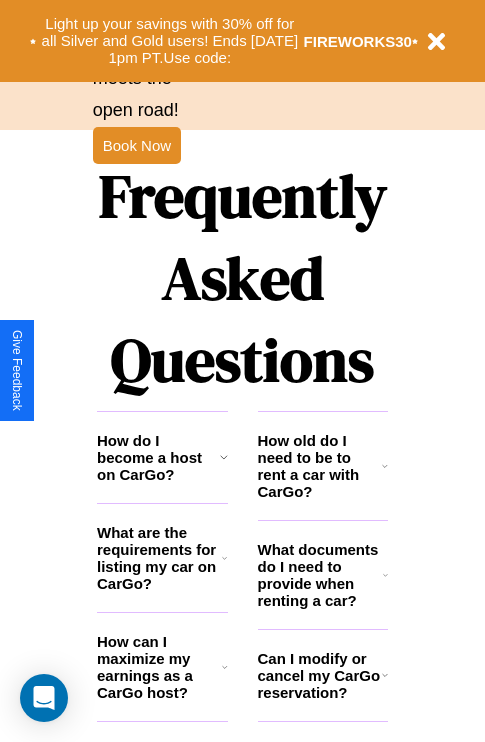 scroll, scrollTop: 2423, scrollLeft: 0, axis: vertical 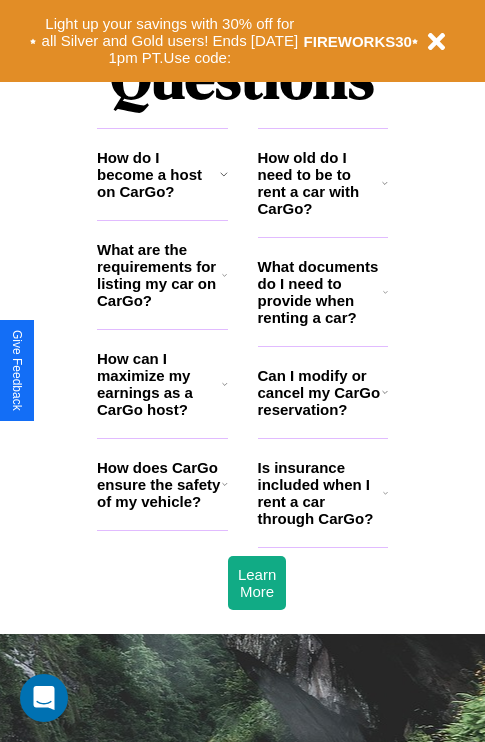 click 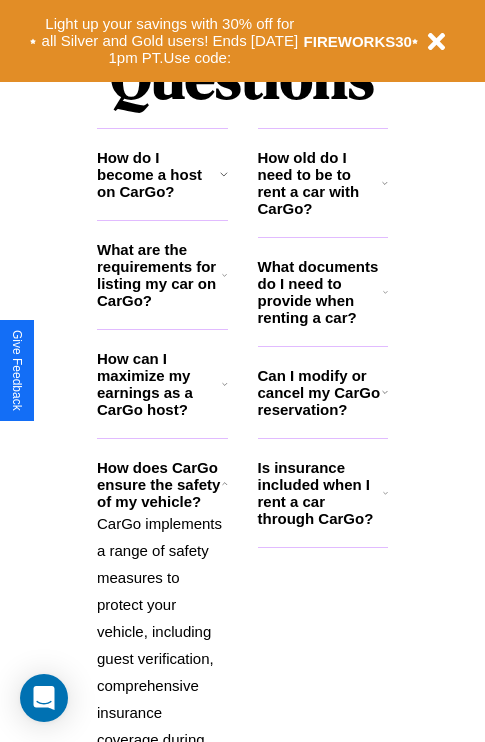 click on "How do I become a host on CarGo?" at bounding box center [158, 174] 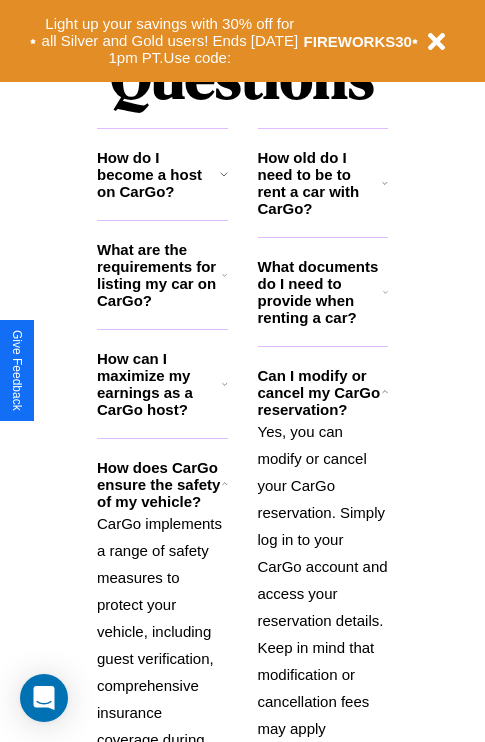 click on "How can I maximize my earnings as a CarGo host?" at bounding box center [159, 384] 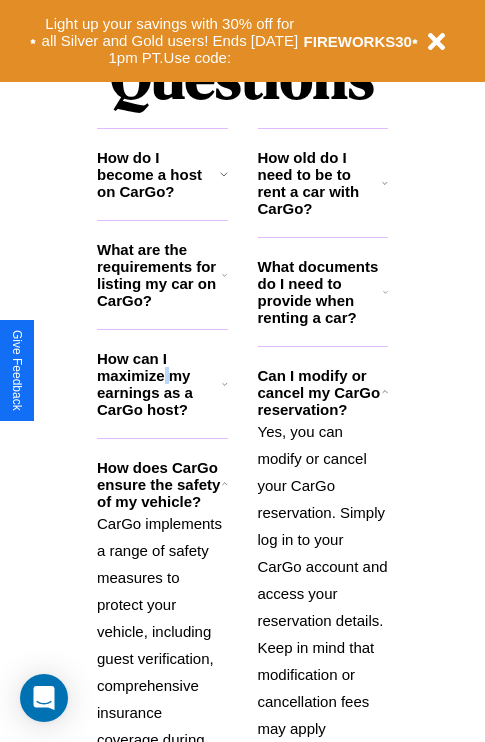scroll, scrollTop: 2620, scrollLeft: 0, axis: vertical 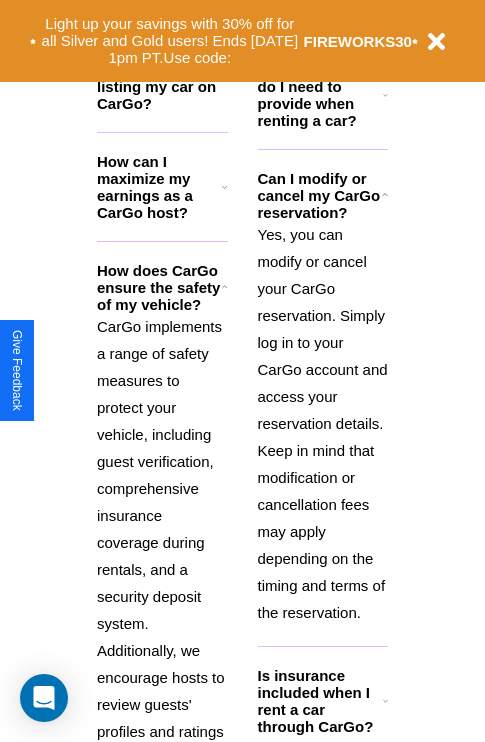 click 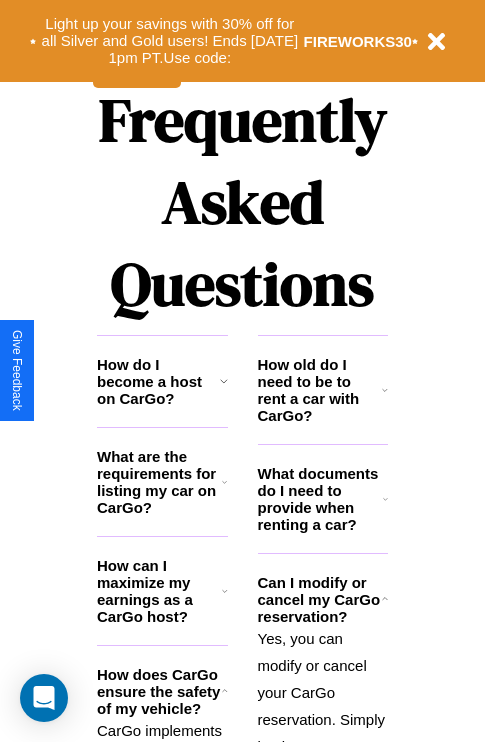 scroll, scrollTop: 1558, scrollLeft: 0, axis: vertical 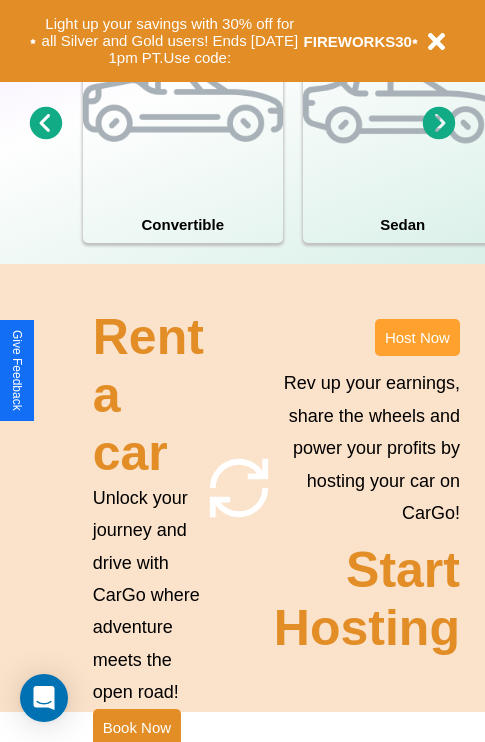 click on "Host Now" at bounding box center (417, 337) 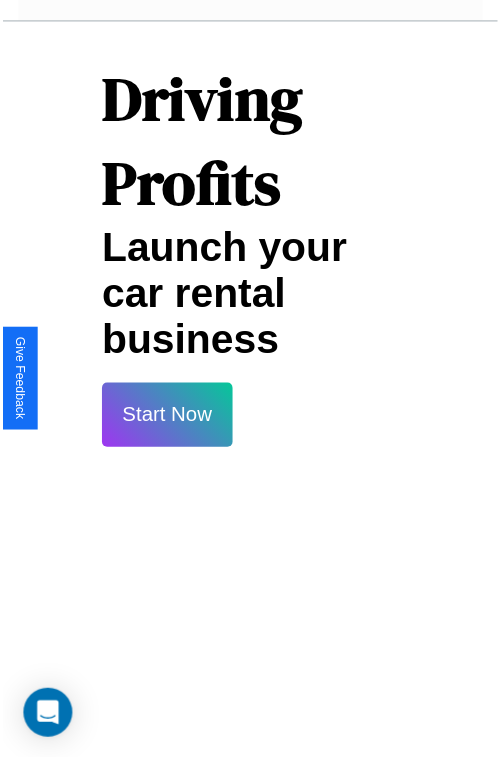 scroll, scrollTop: 35, scrollLeft: 0, axis: vertical 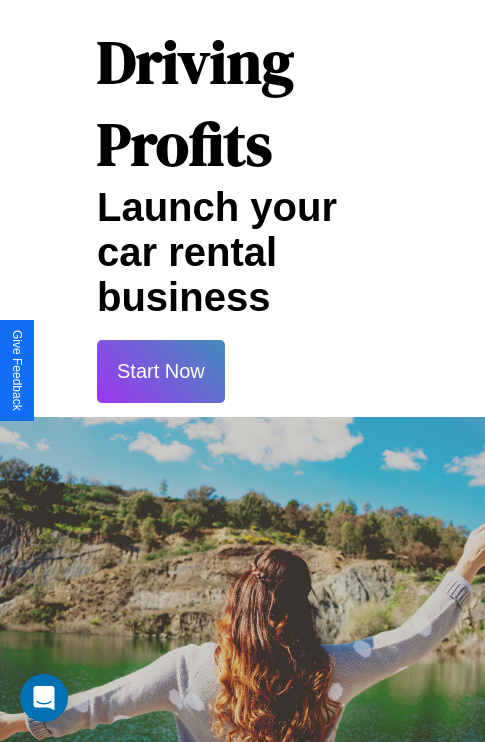 click on "Start Now" at bounding box center [161, 371] 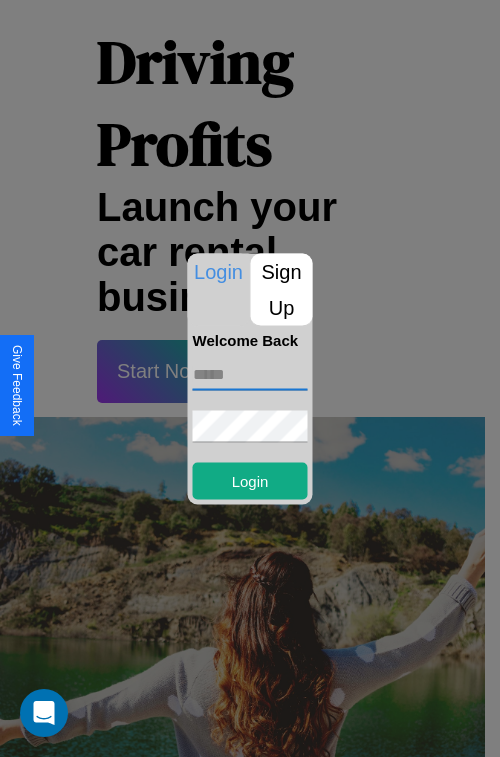click at bounding box center (250, 374) 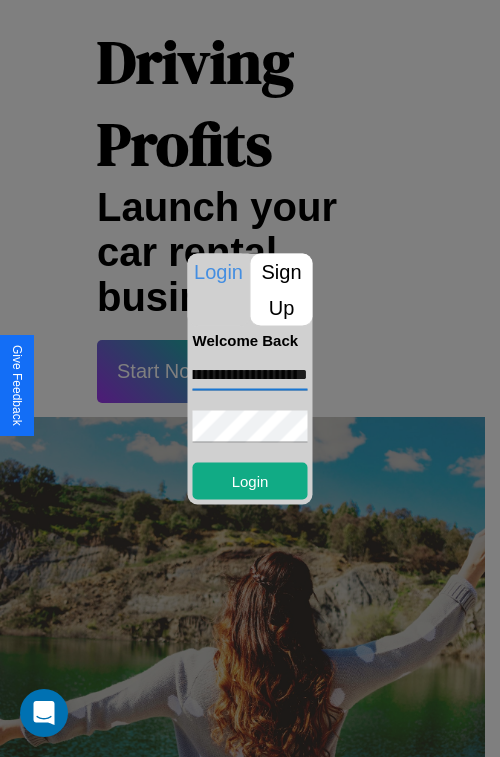 scroll, scrollTop: 0, scrollLeft: 81, axis: horizontal 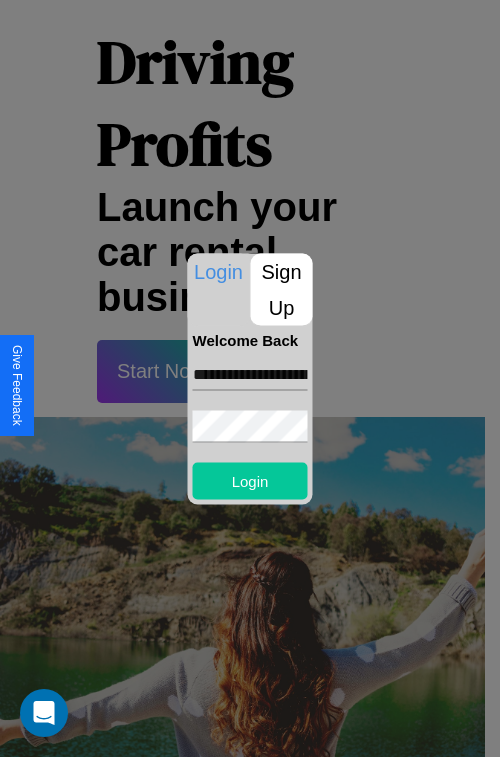 click on "Login" at bounding box center (250, 480) 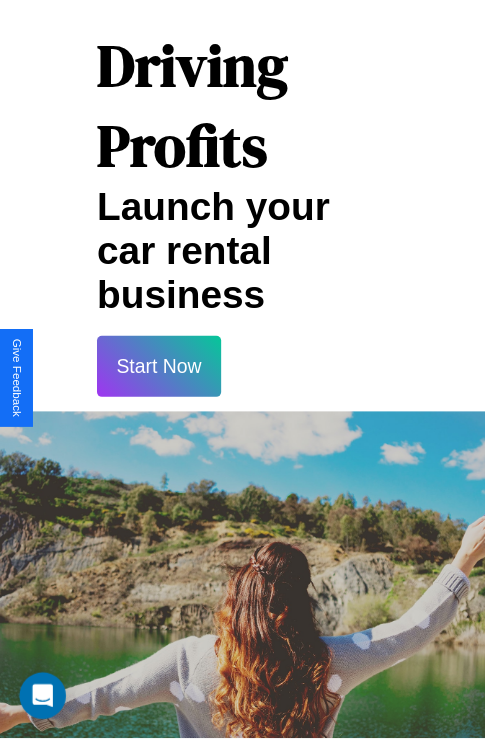 scroll, scrollTop: 37, scrollLeft: 0, axis: vertical 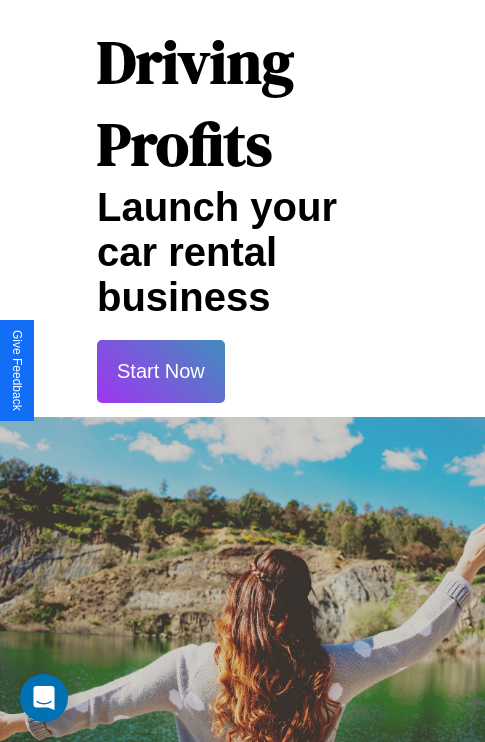 click on "Start Now" at bounding box center [161, 371] 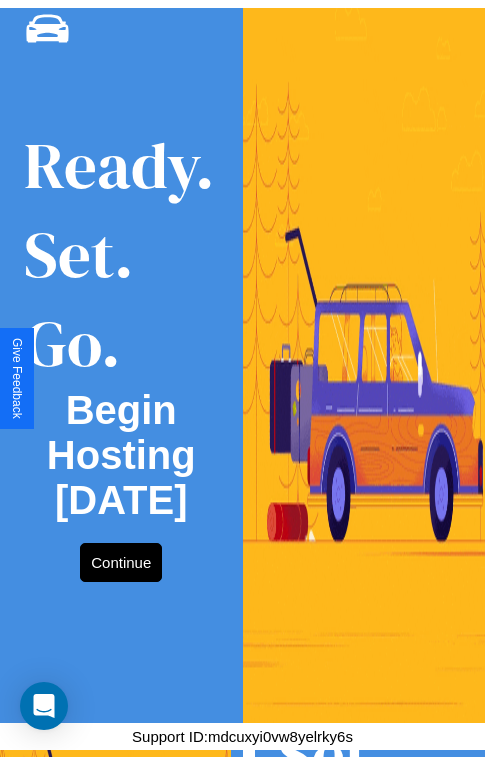 scroll, scrollTop: 0, scrollLeft: 0, axis: both 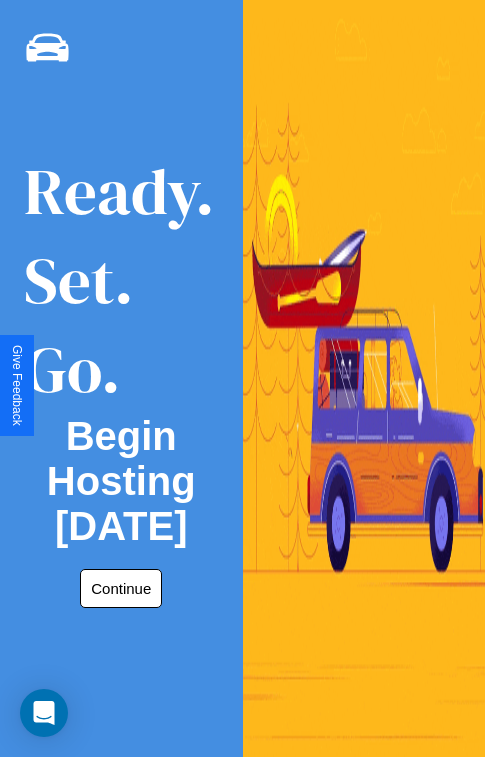 click on "Continue" at bounding box center [121, 588] 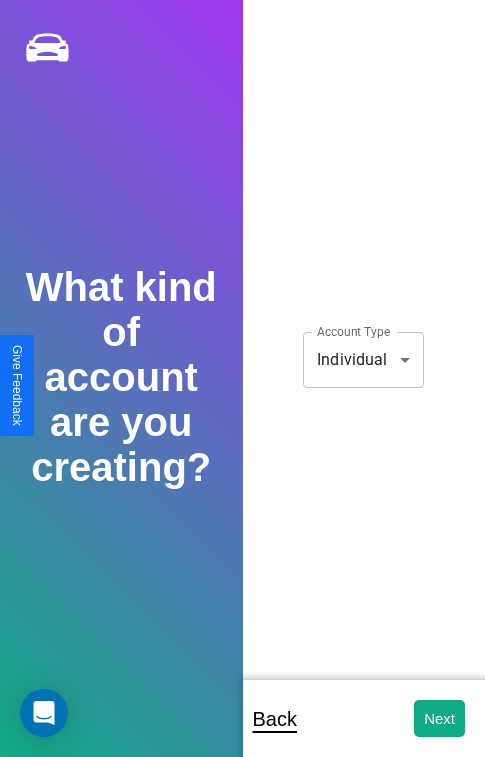 click on "**********" at bounding box center [242, 392] 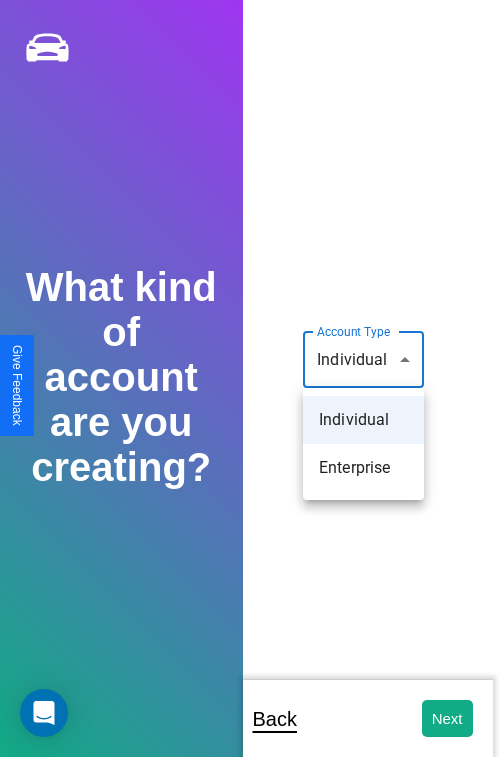 click on "Individual" at bounding box center (363, 420) 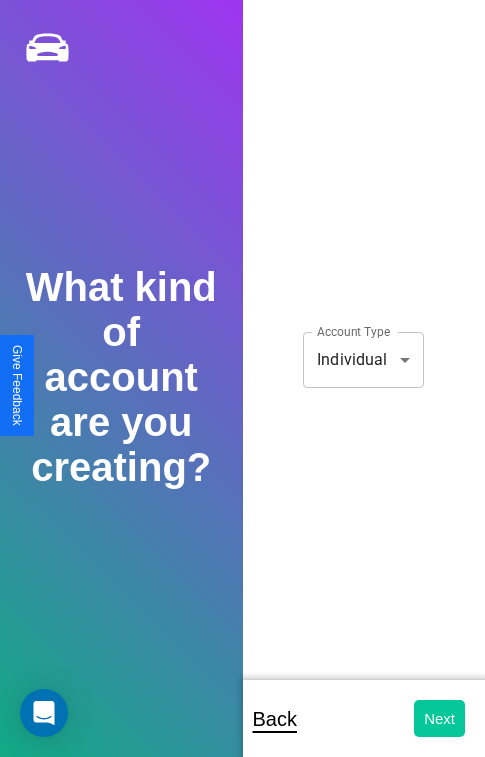 click on "Next" at bounding box center (439, 718) 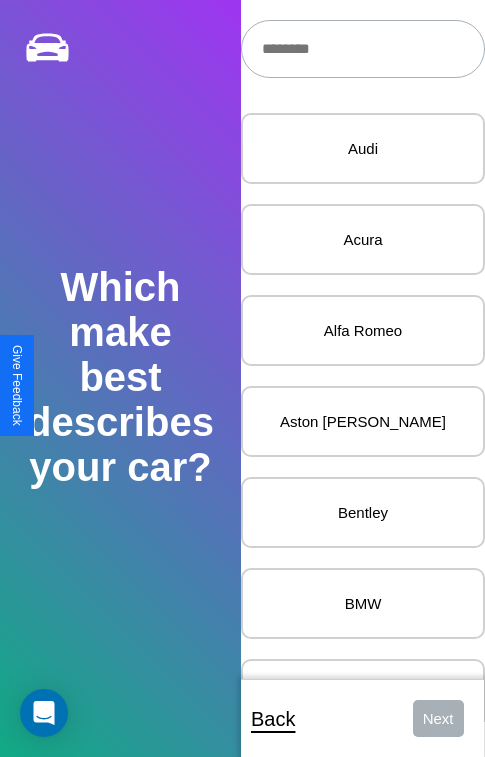 scroll, scrollTop: 27, scrollLeft: 0, axis: vertical 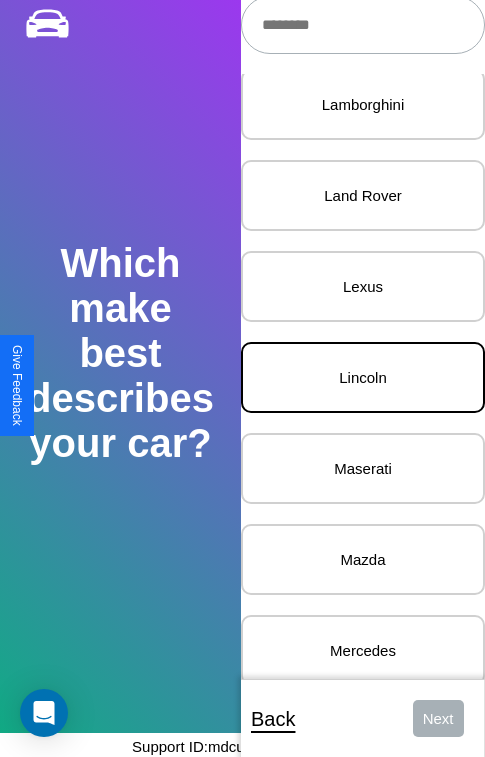 click on "Lincoln" at bounding box center [363, 377] 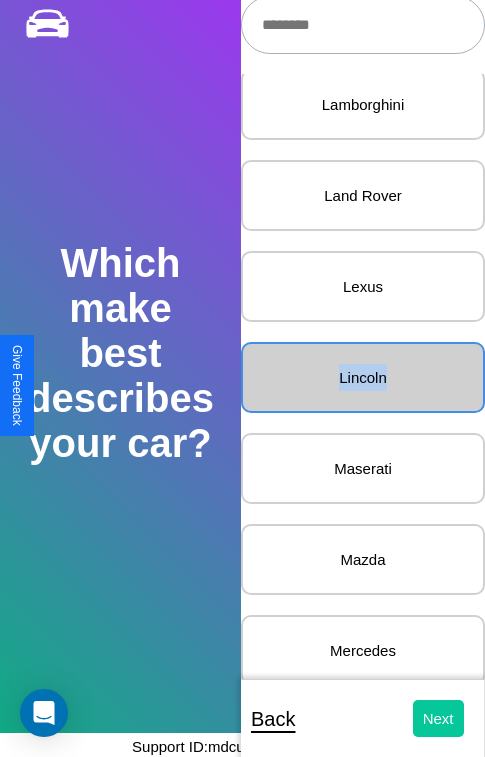 click on "Next" at bounding box center [438, 718] 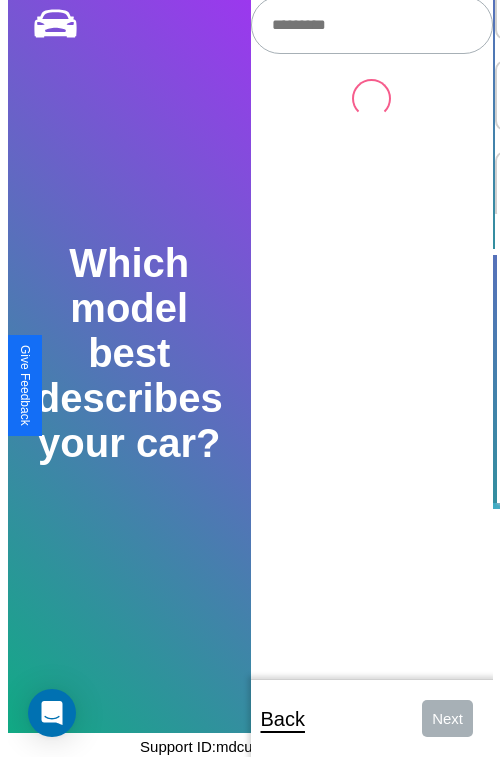 scroll, scrollTop: 0, scrollLeft: 0, axis: both 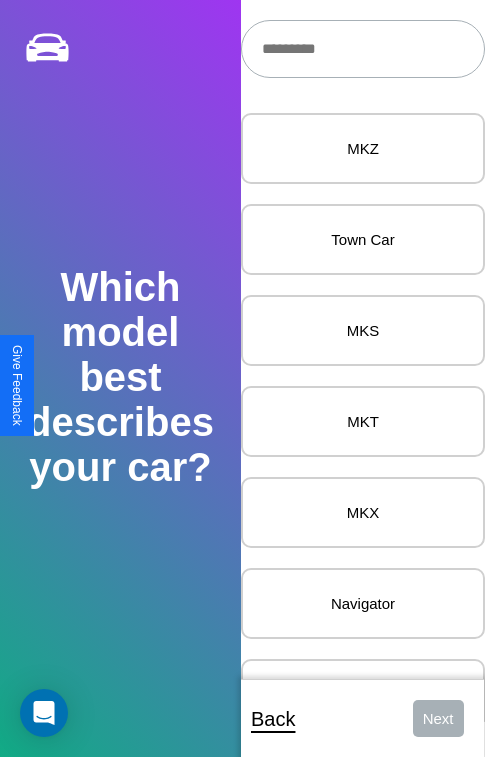 click at bounding box center (363, 49) 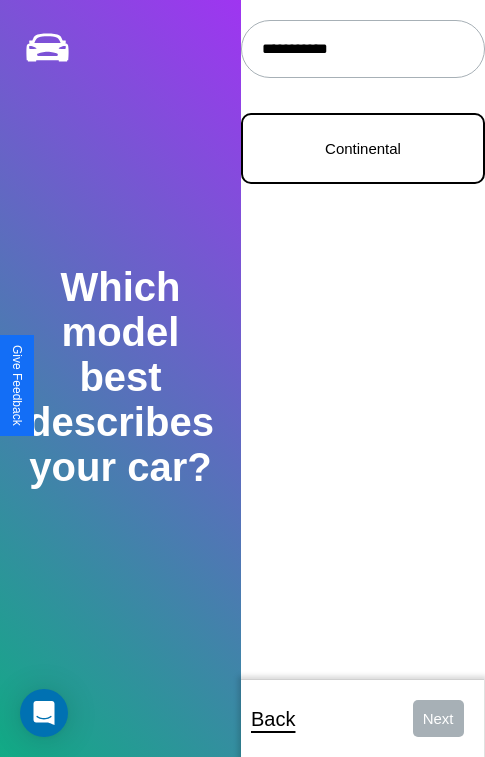 type on "**********" 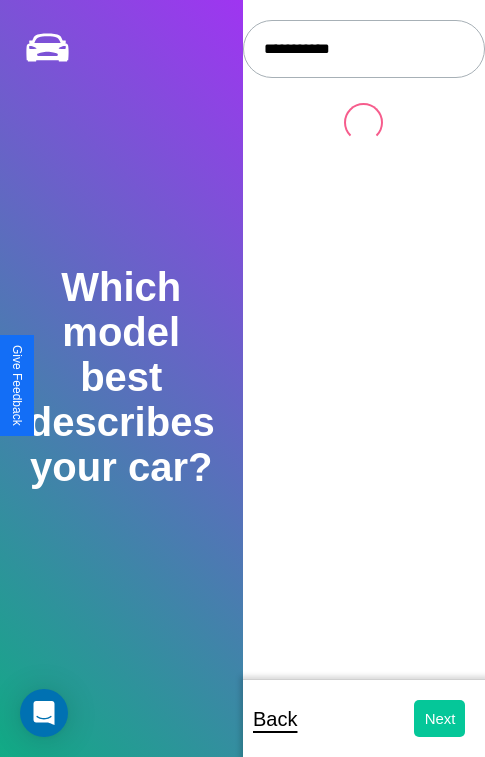 click on "Next" at bounding box center [439, 718] 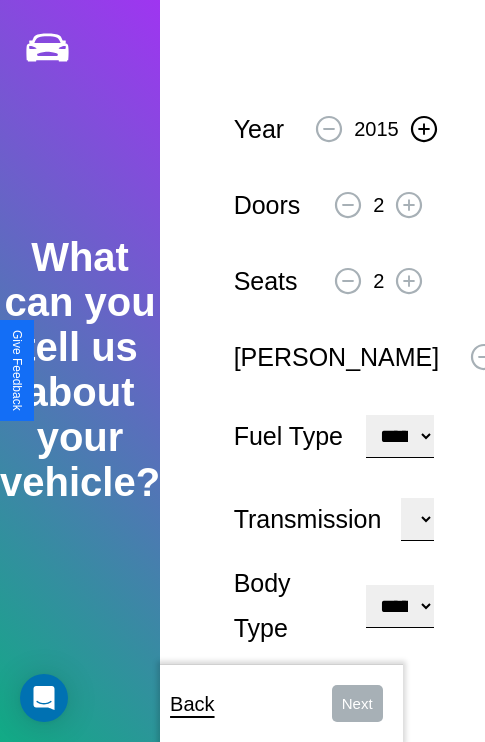 click 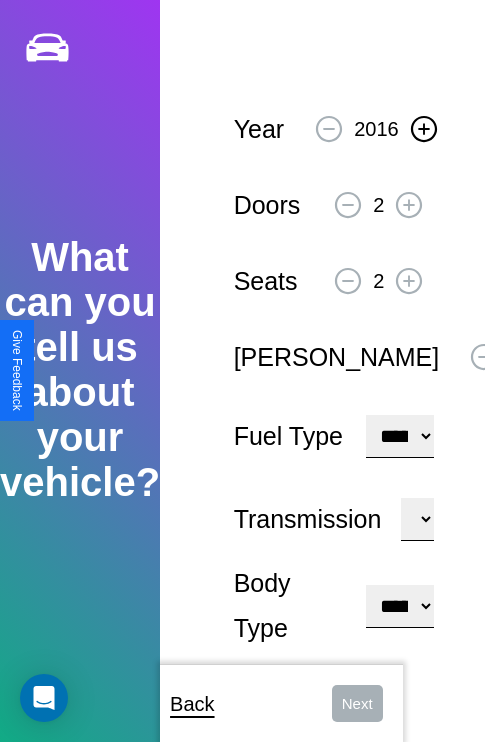 click 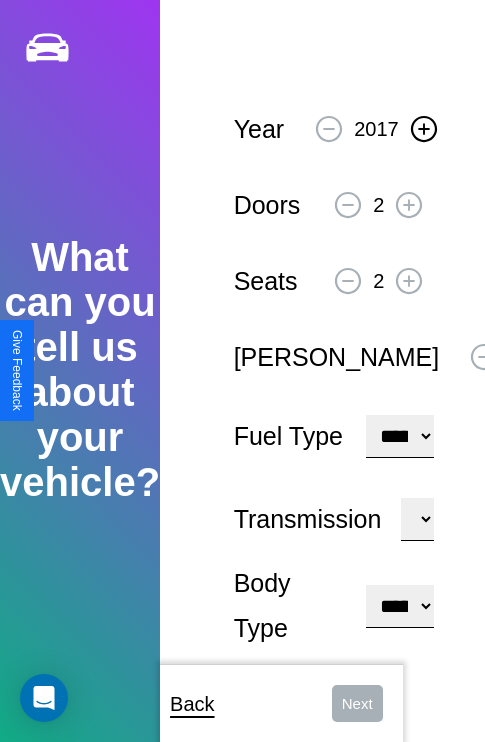 click 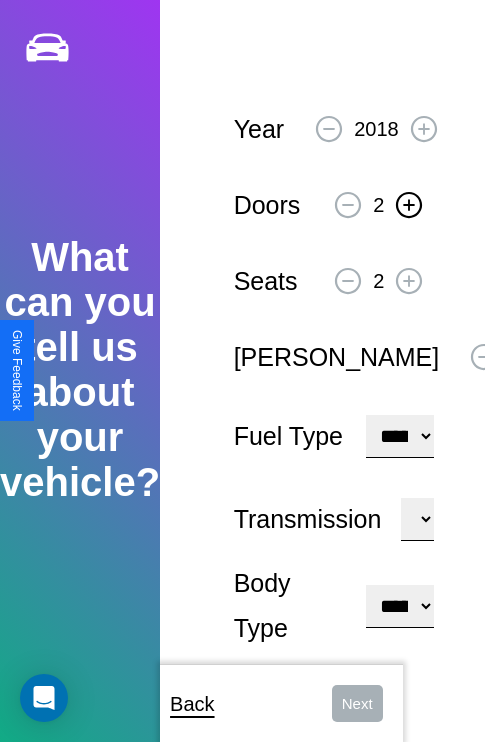 click 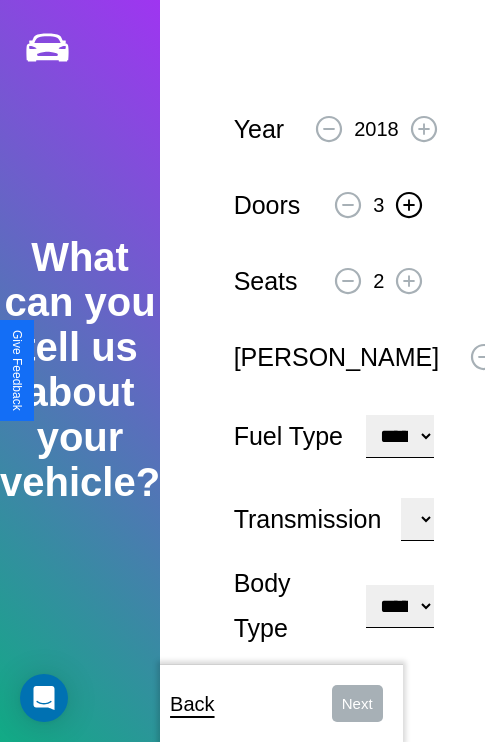 click 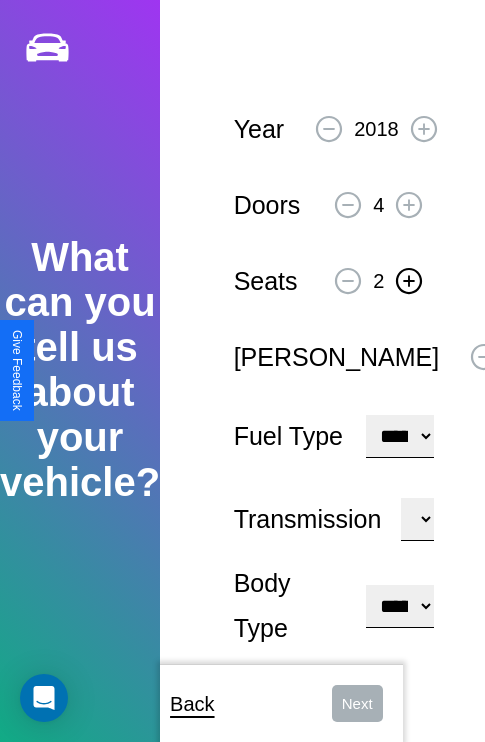 click 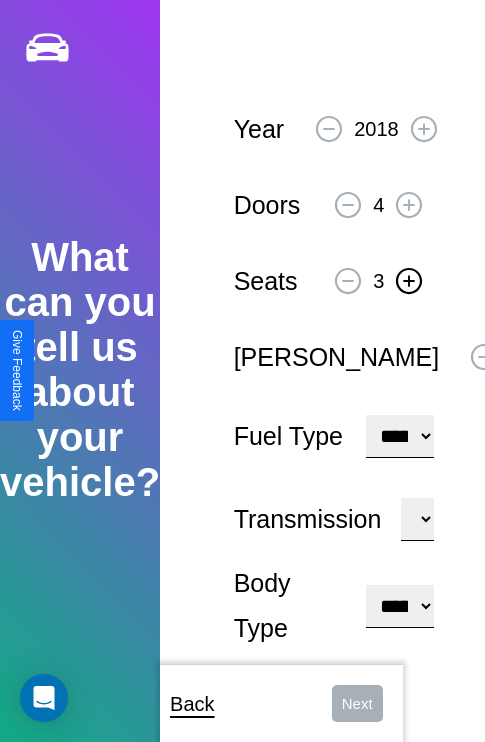 click 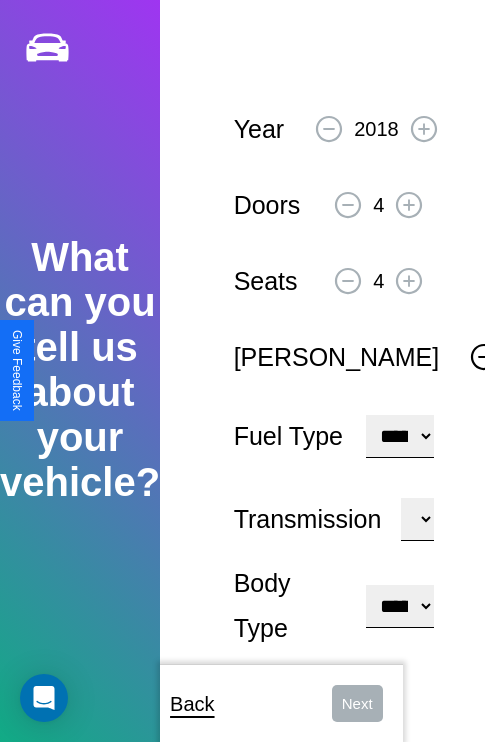 click 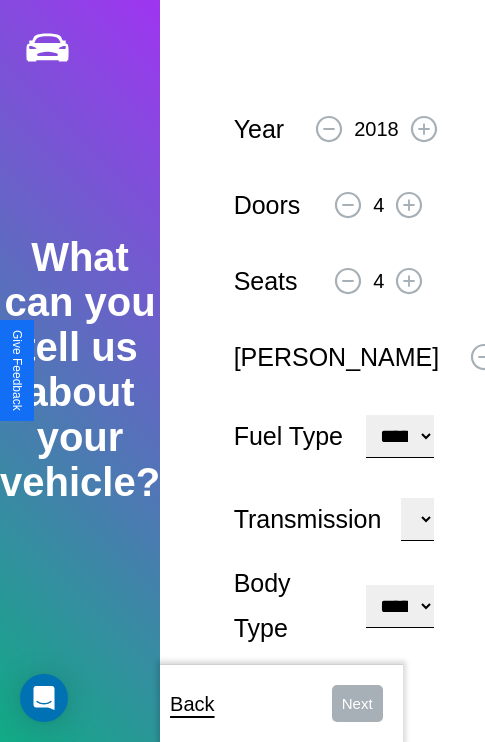 select on "***" 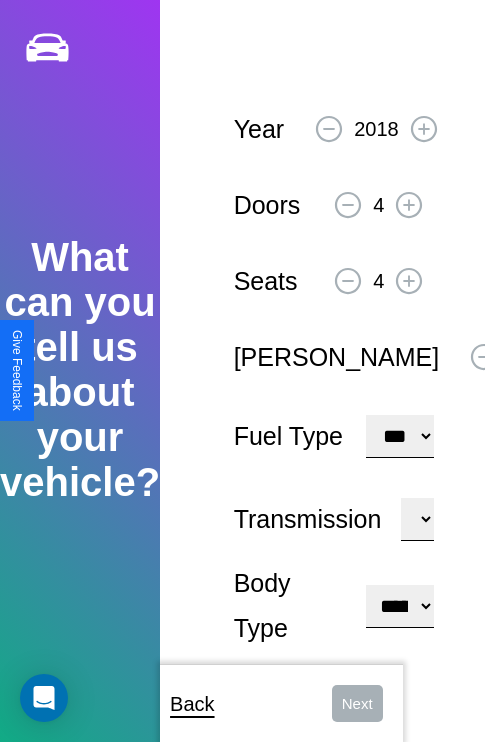 click on "****** ********* ******" at bounding box center [417, 519] 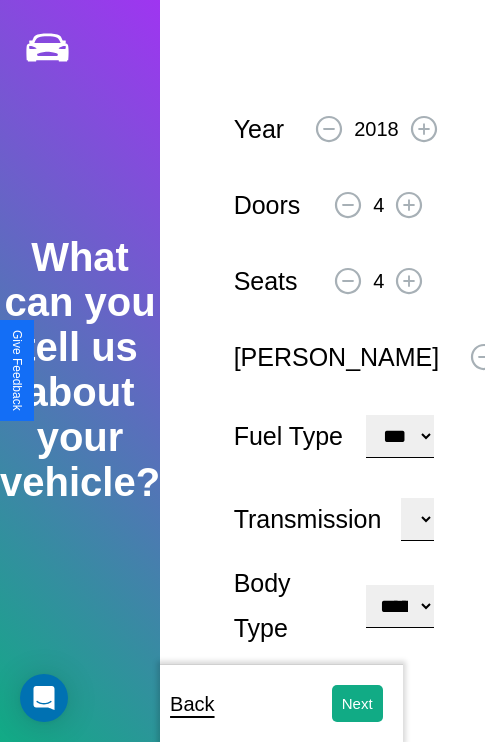 click on "**********" at bounding box center (400, 606) 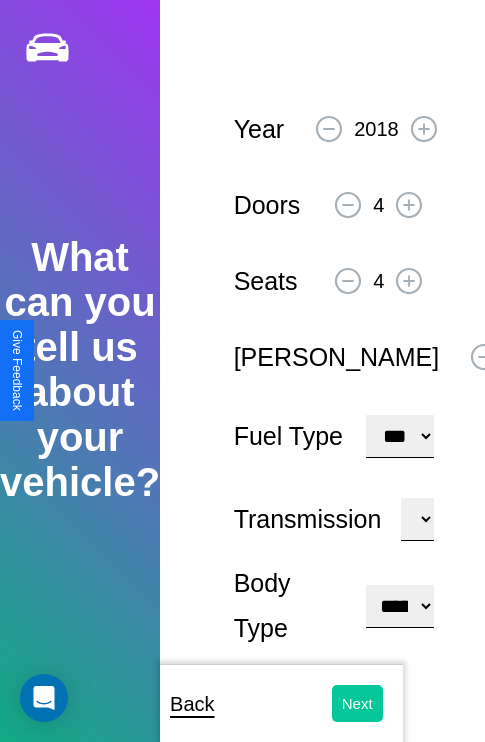 click on "Next" at bounding box center (357, 703) 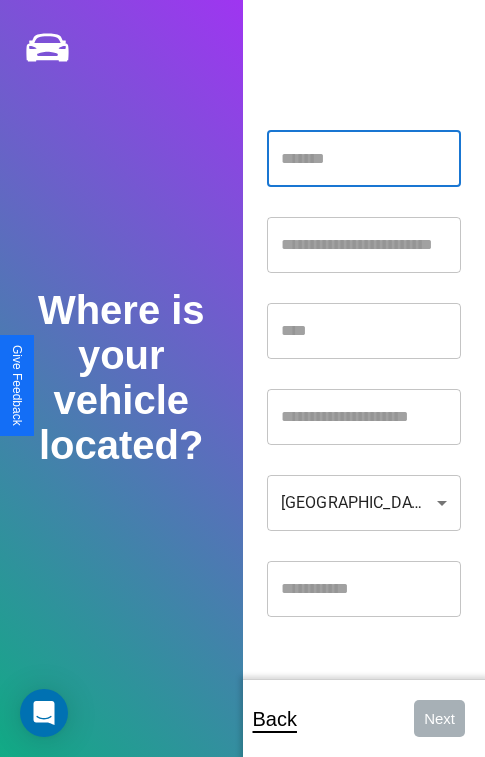 click at bounding box center (364, 159) 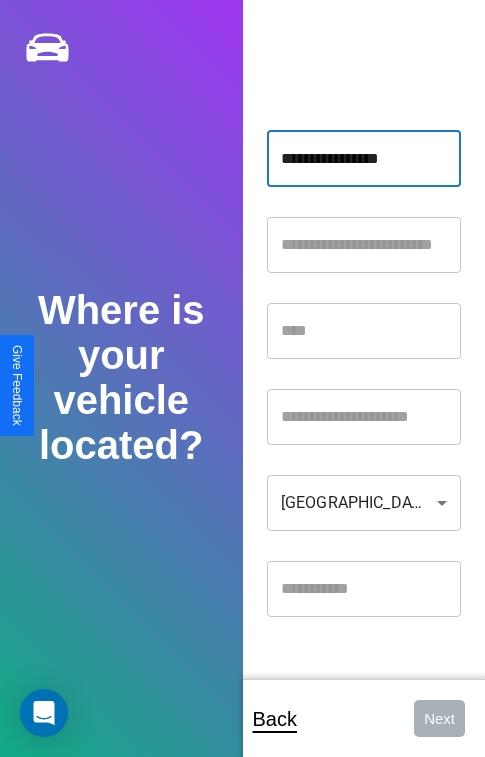 type on "**********" 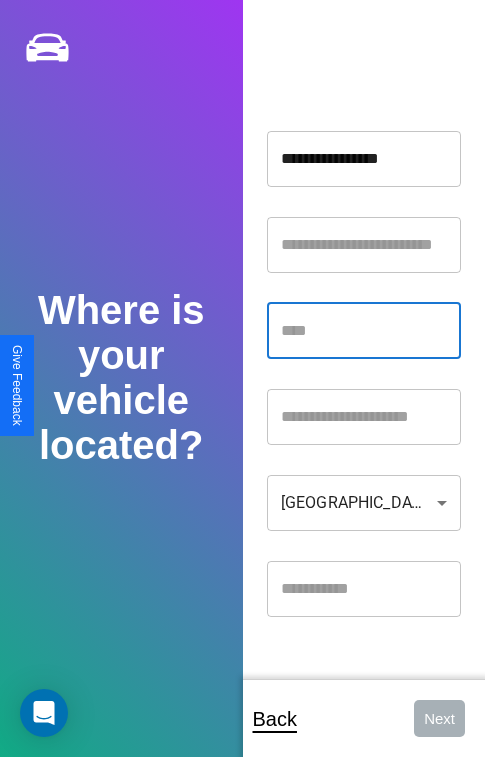 click at bounding box center [364, 331] 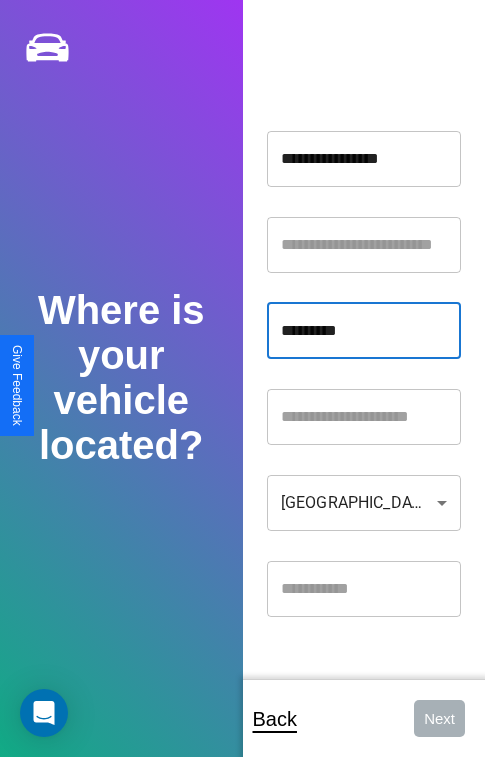 type on "*********" 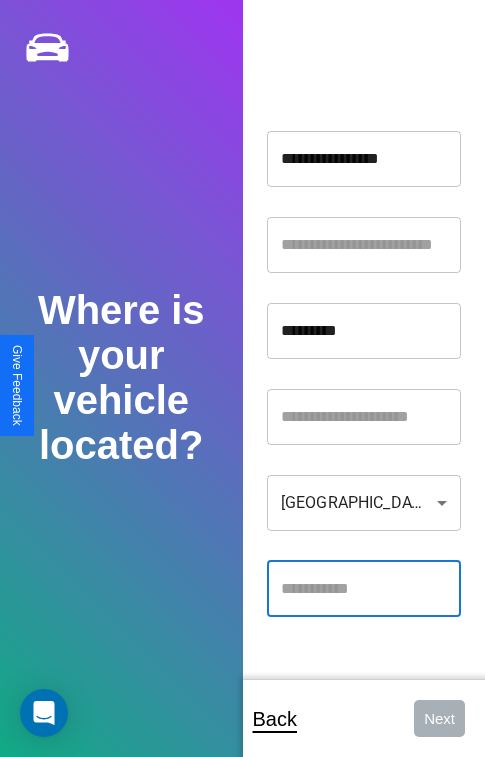 click at bounding box center [364, 589] 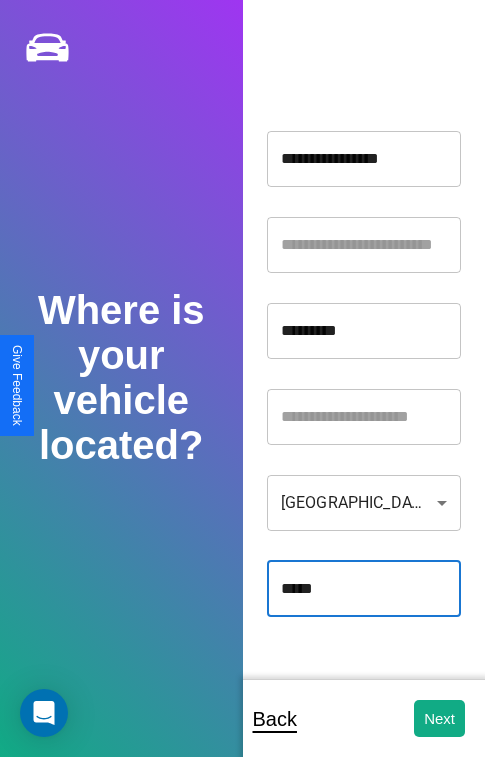 type on "*****" 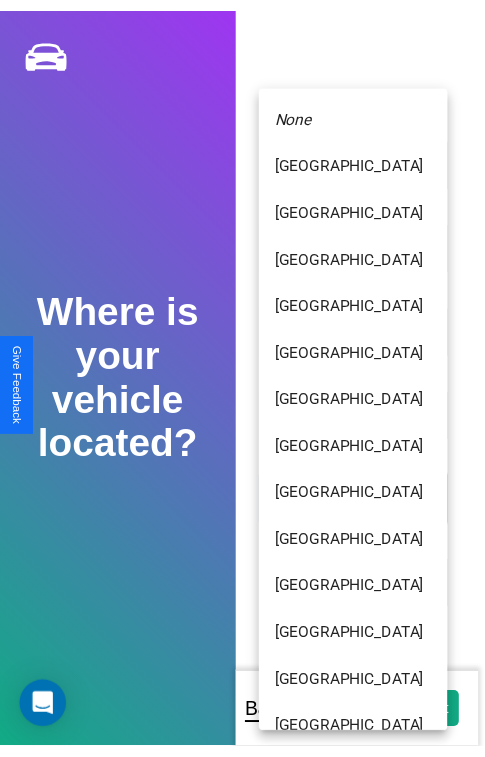 scroll, scrollTop: 459, scrollLeft: 0, axis: vertical 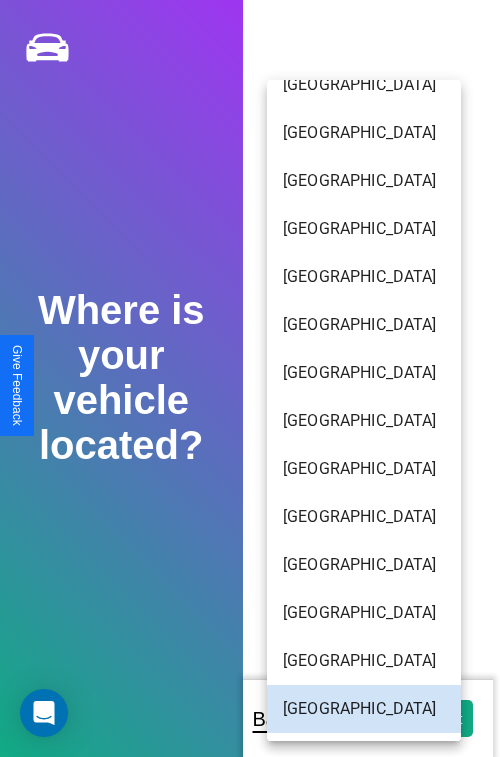 click on "[GEOGRAPHIC_DATA]" at bounding box center (364, 373) 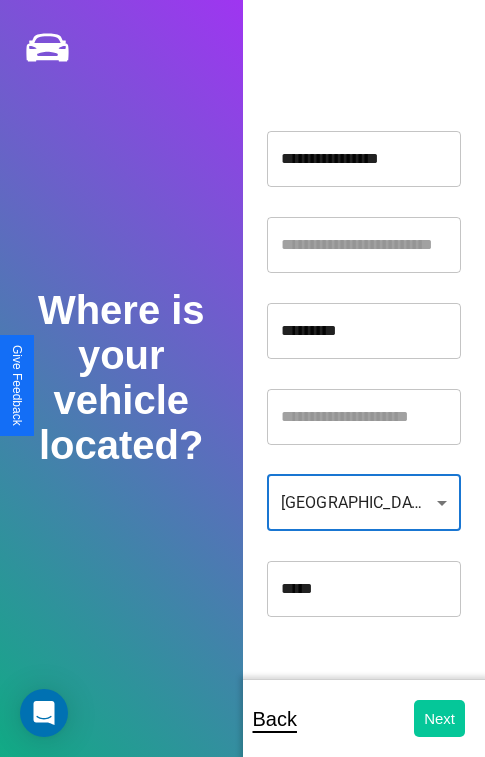 click on "Next" at bounding box center (439, 718) 